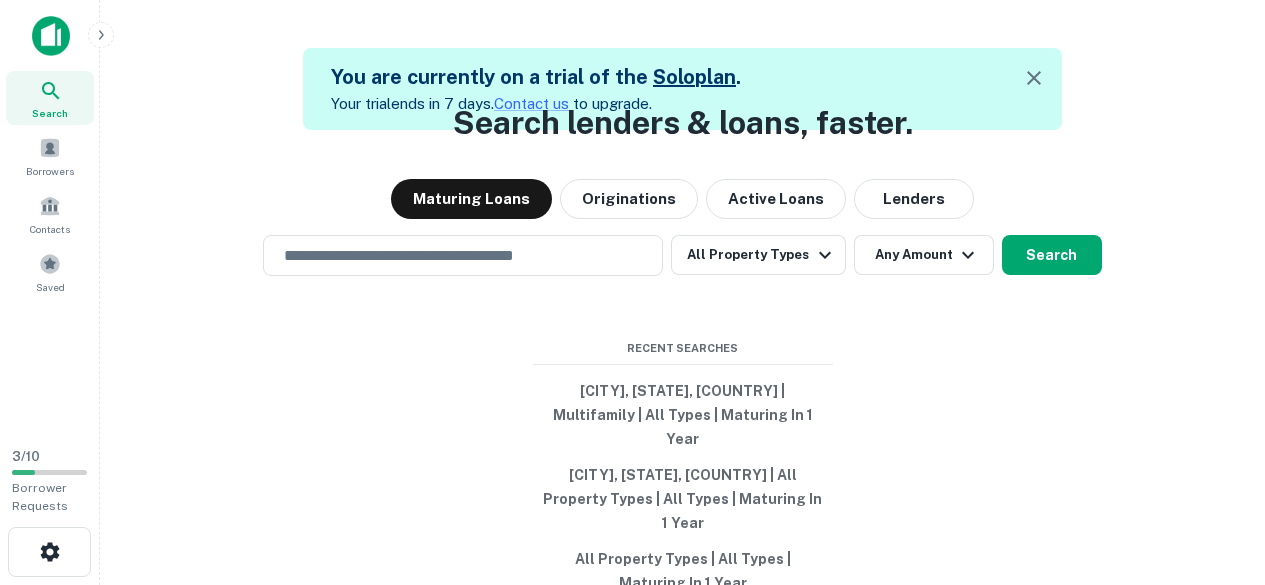 scroll, scrollTop: 0, scrollLeft: 0, axis: both 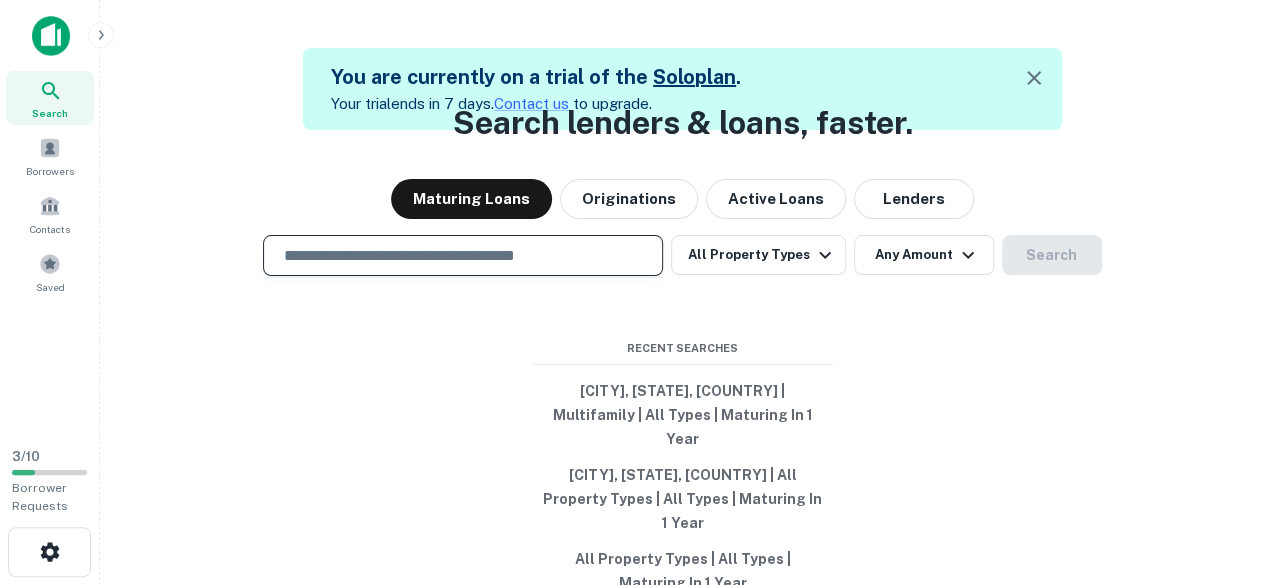 click at bounding box center [463, 255] 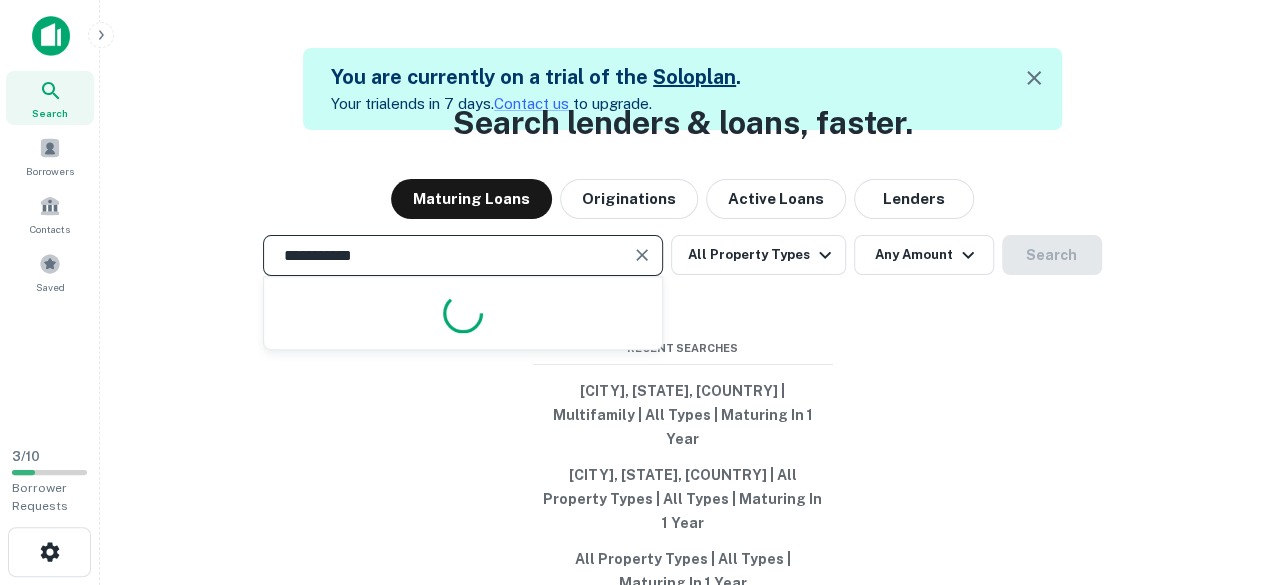 type on "**********" 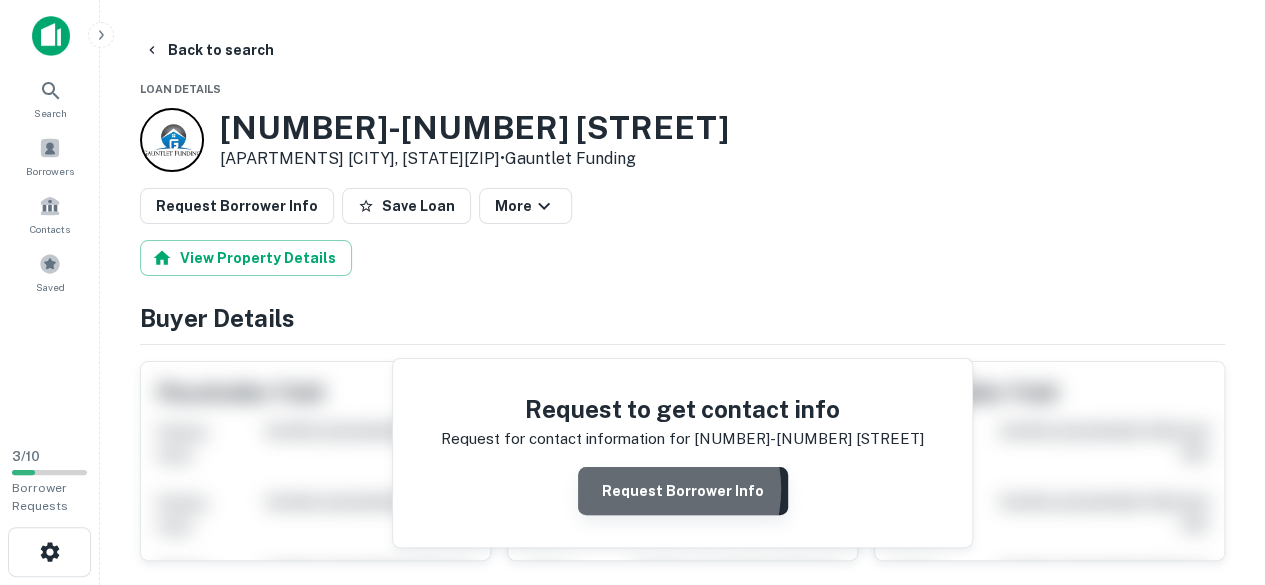 click on "Request Borrower Info" at bounding box center (683, 491) 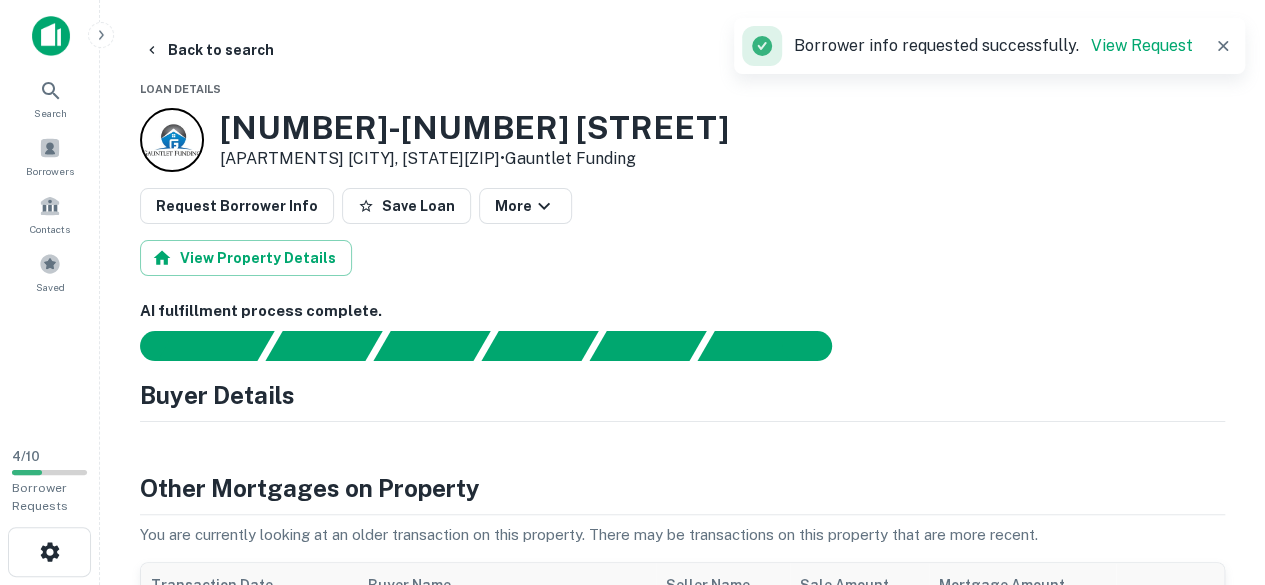 scroll, scrollTop: 10, scrollLeft: 0, axis: vertical 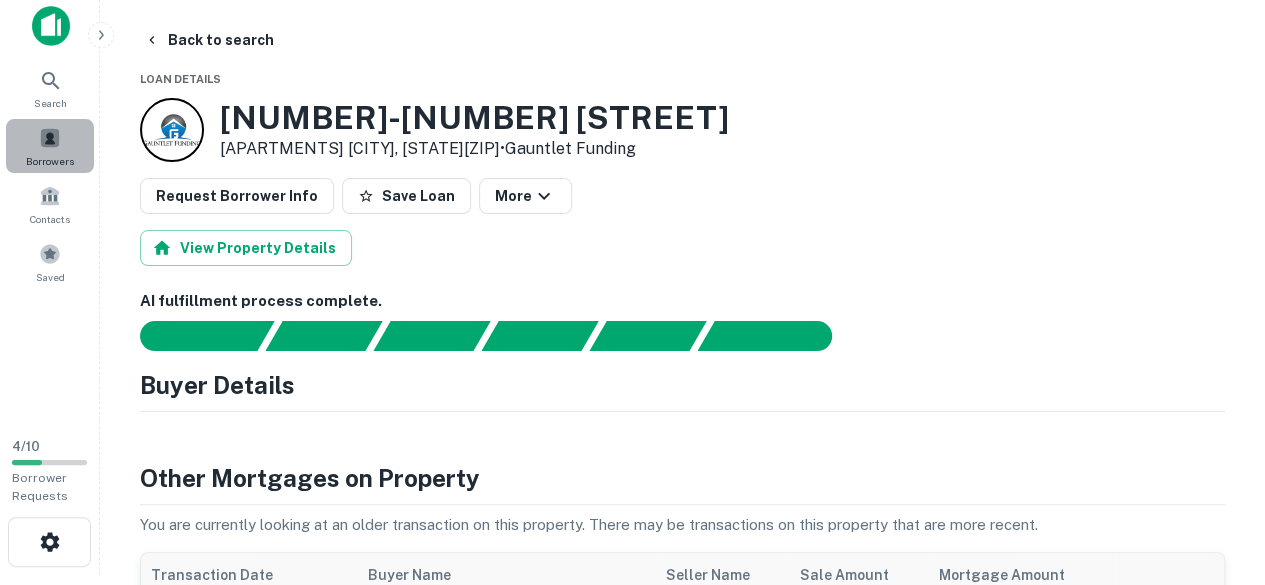 click at bounding box center (50, 138) 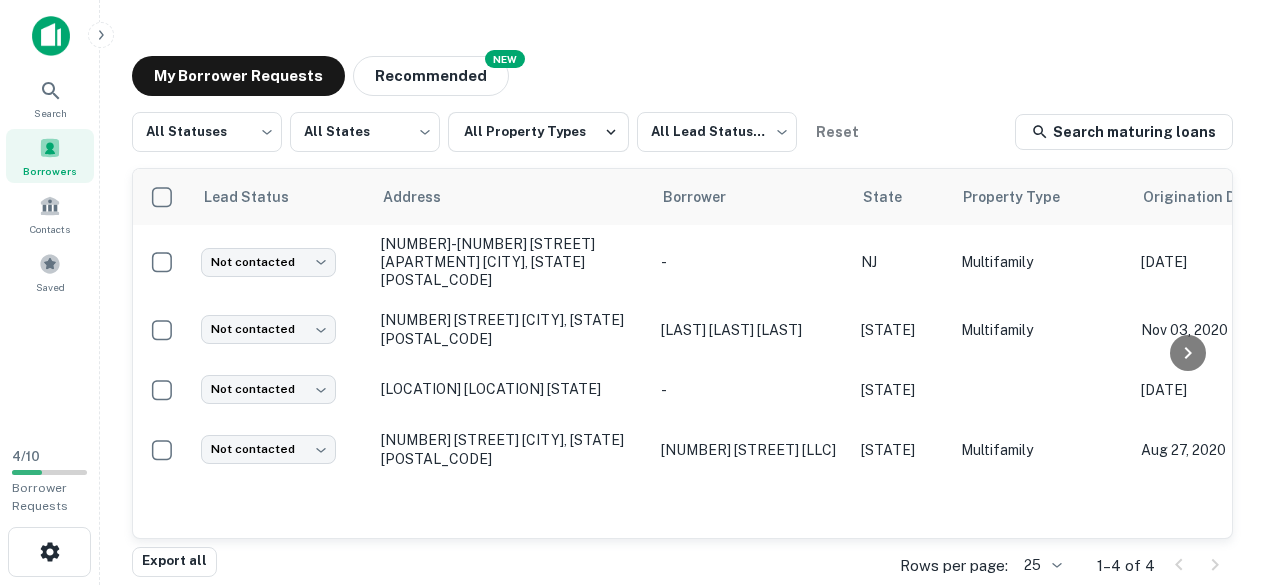 scroll, scrollTop: 0, scrollLeft: 0, axis: both 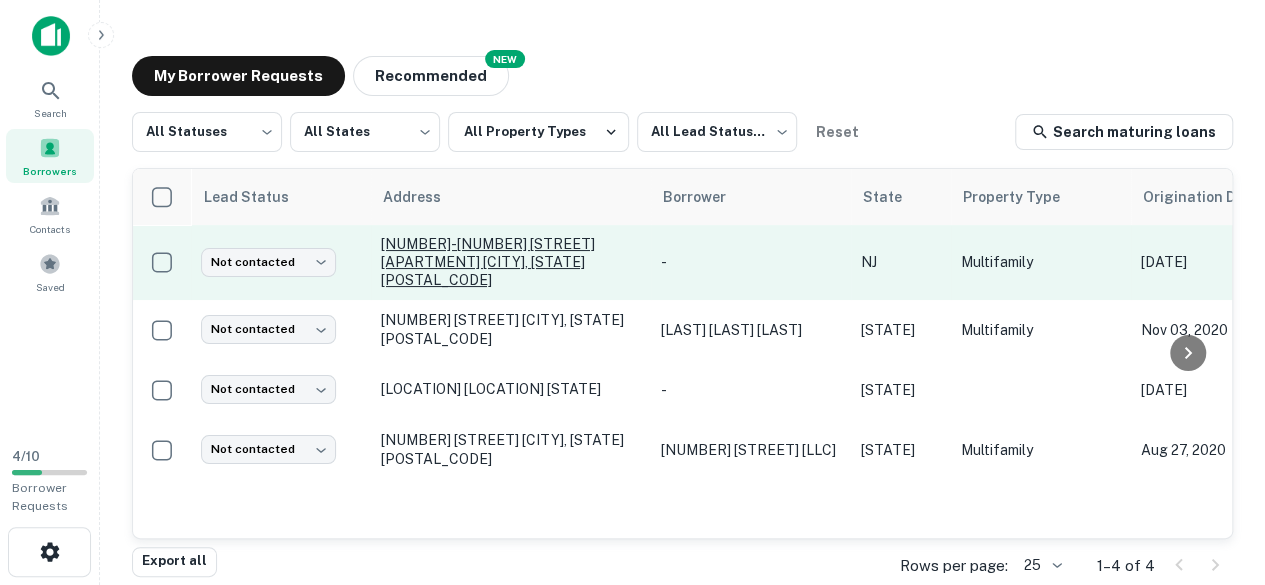 click on "[NUMBER]-[NUMBER] [STREET] [APARTMENT] [CITY], [STATE][POSTAL_CODE]" at bounding box center (511, 262) 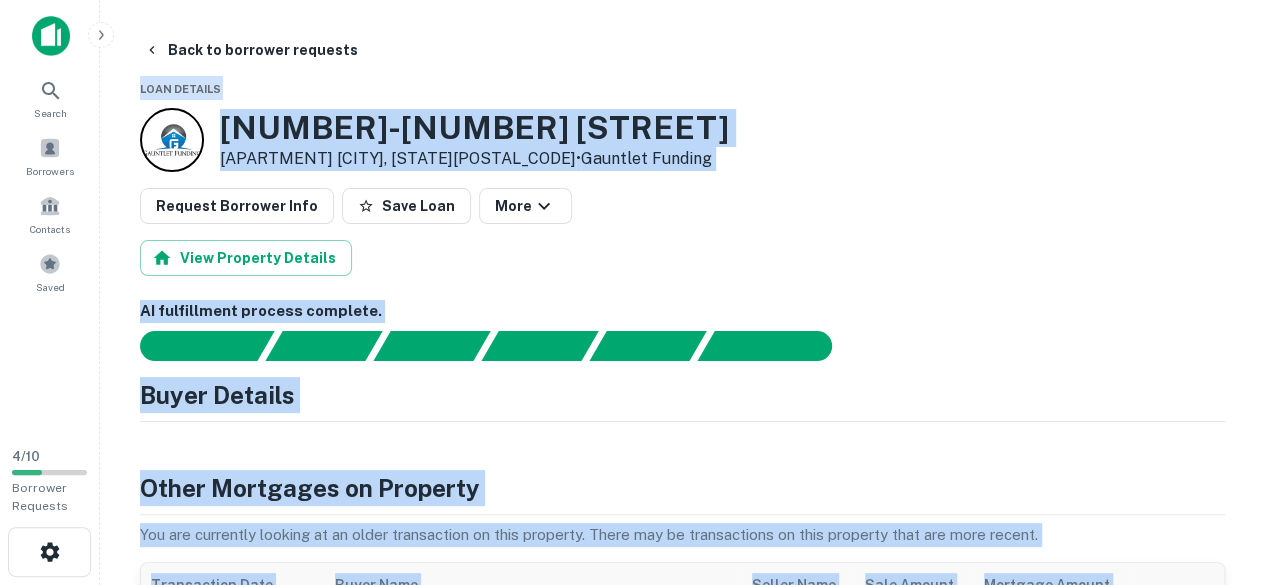 click on "Buyer Details" at bounding box center [682, 395] 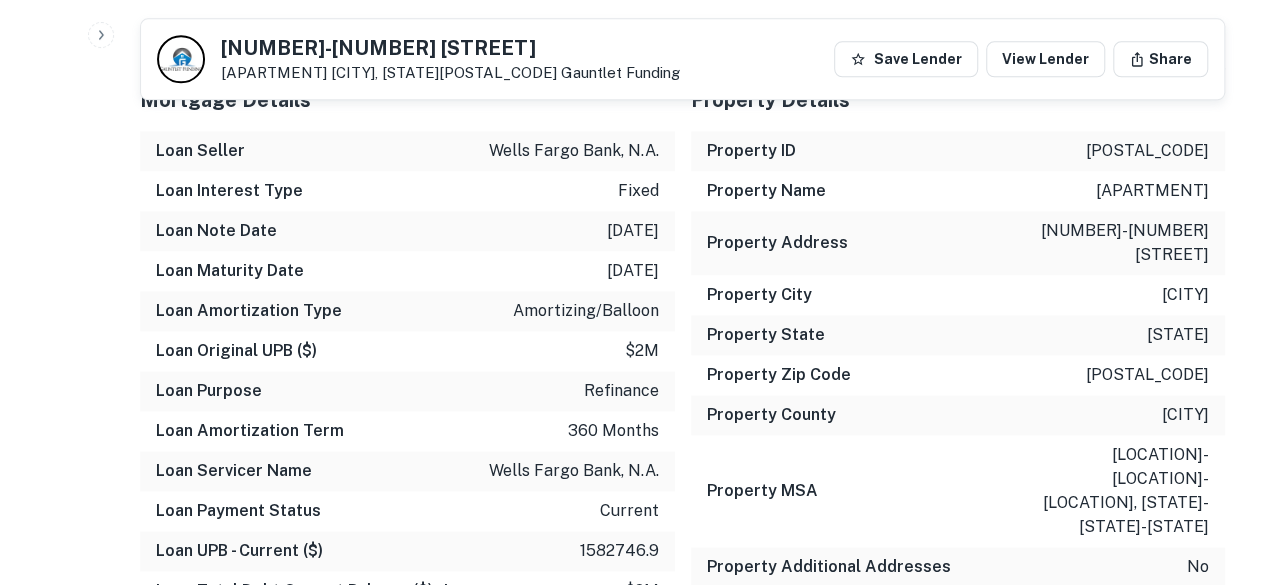 scroll, scrollTop: 1222, scrollLeft: 0, axis: vertical 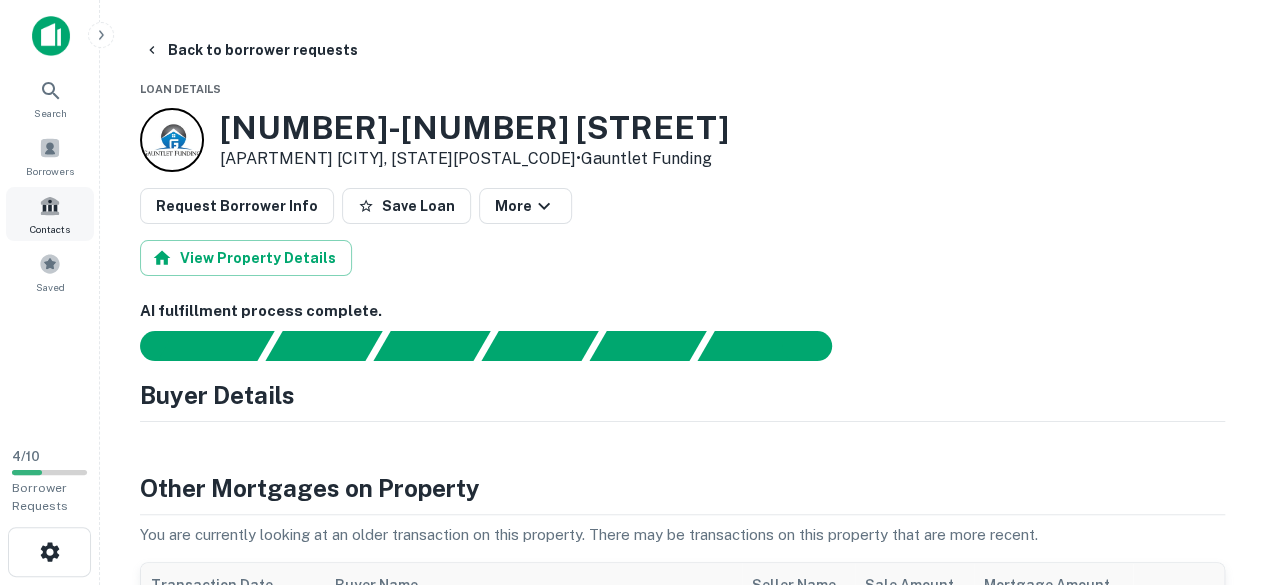 click on "Contacts" at bounding box center [50, 214] 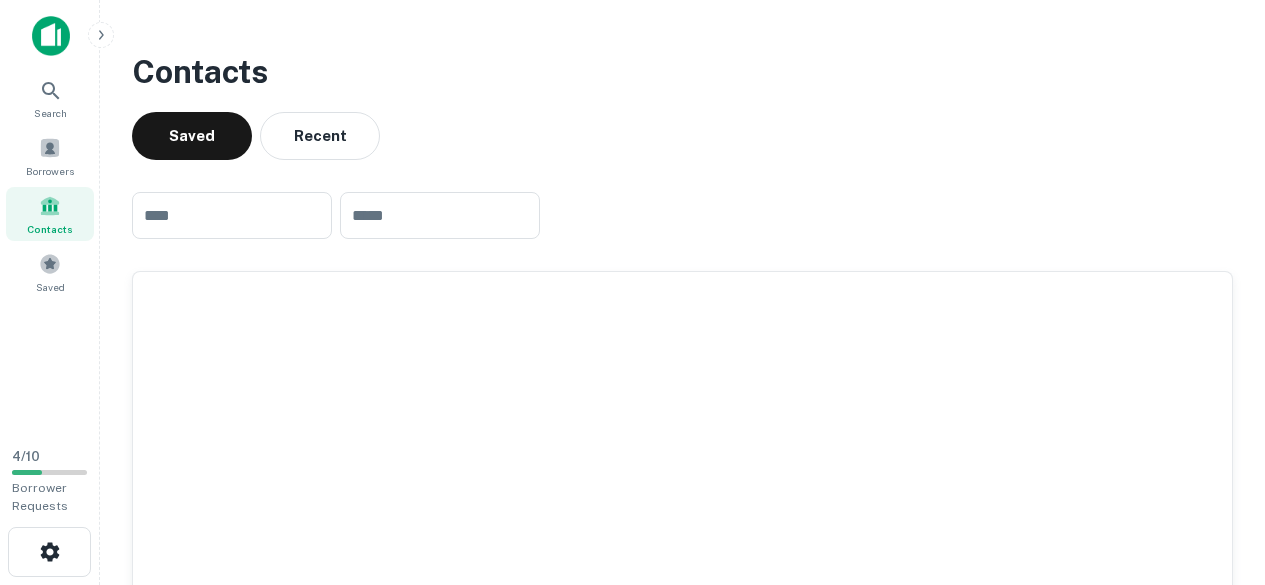 scroll, scrollTop: 0, scrollLeft: 0, axis: both 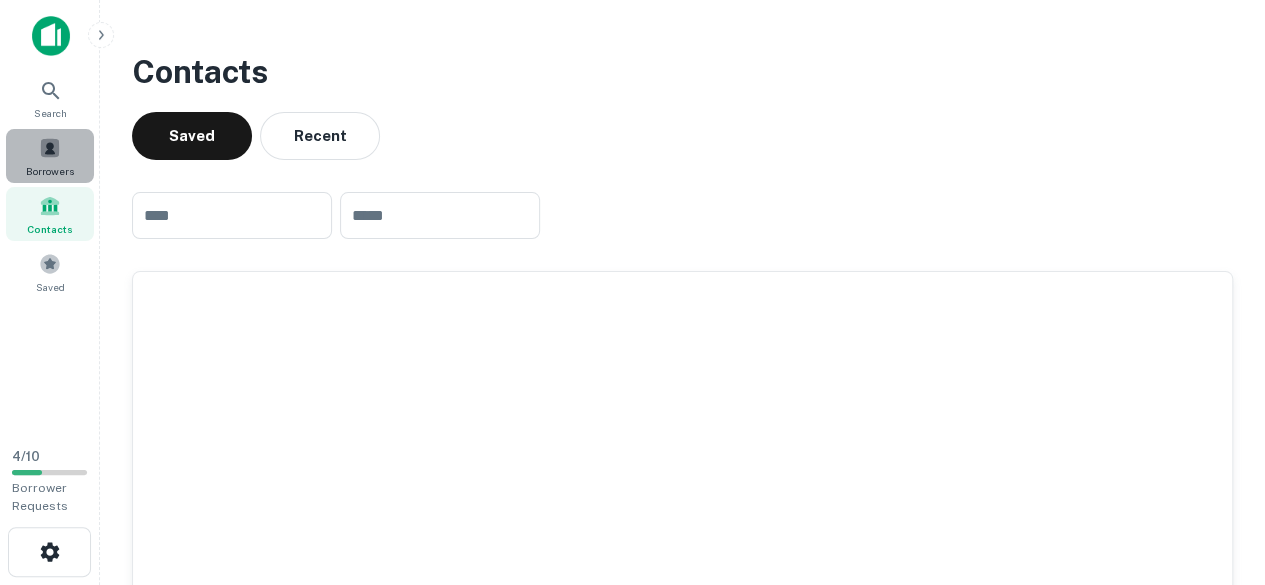 click at bounding box center [50, 148] 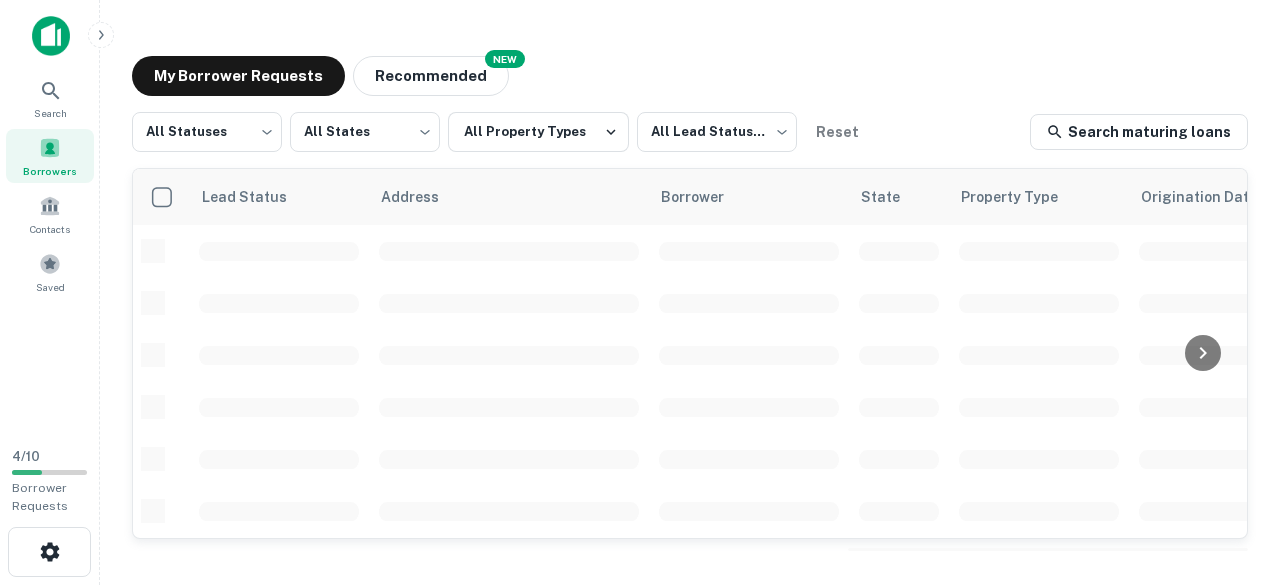 scroll, scrollTop: 0, scrollLeft: 0, axis: both 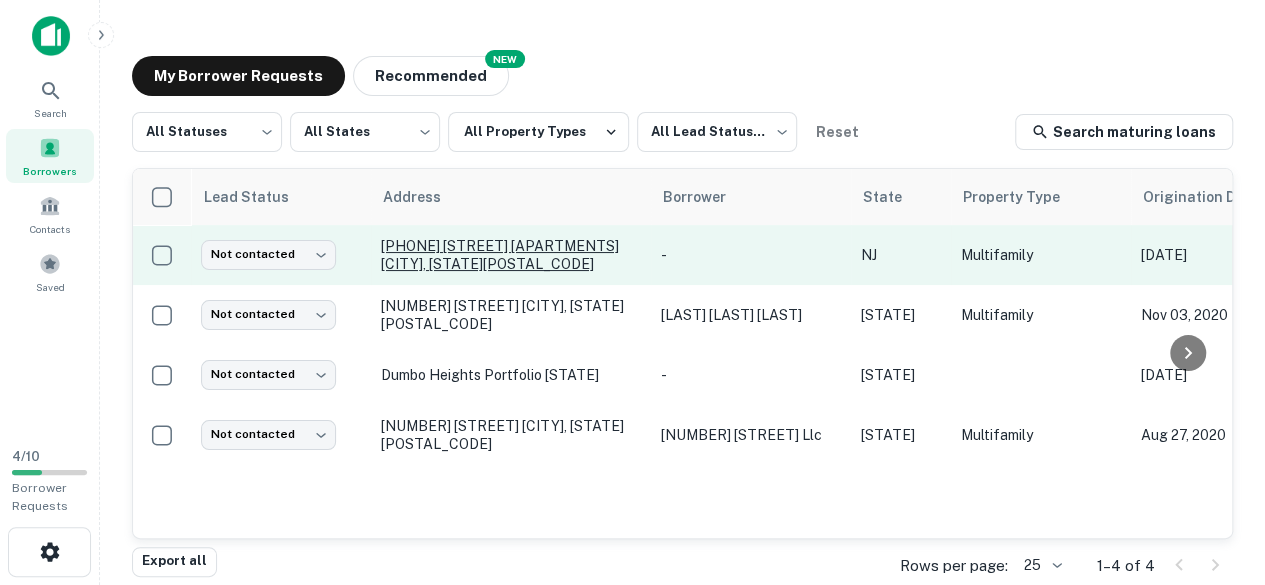 click on "[PHONE] [STREET] [APARTMENTS] [CITY], [STATE][POSTAL_CODE]" at bounding box center (511, 255) 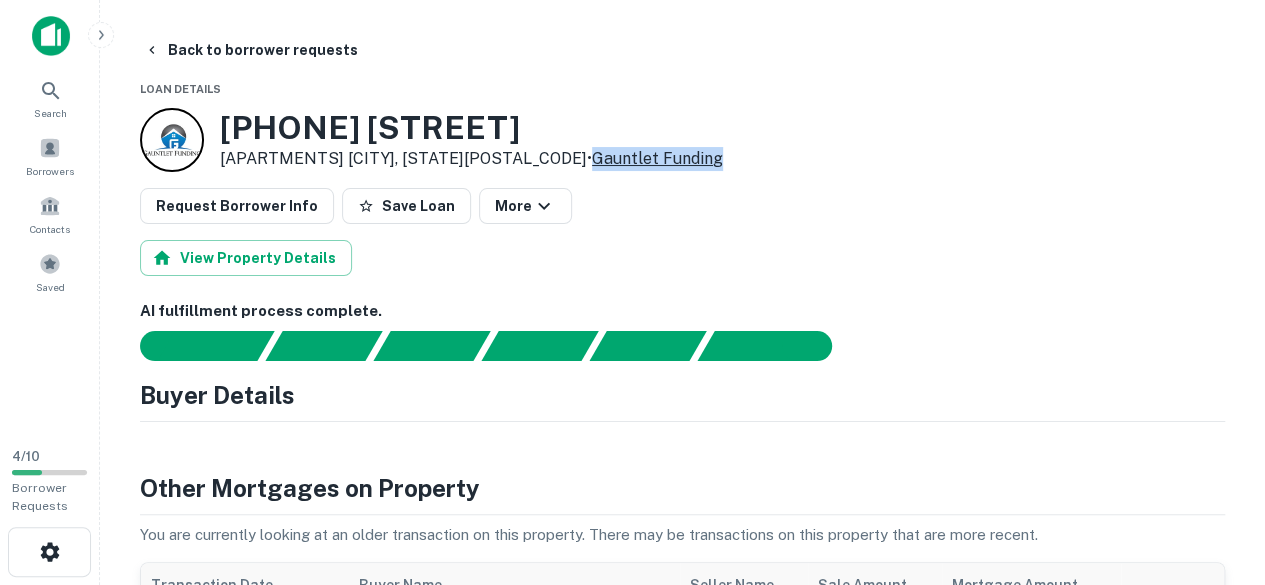drag, startPoint x: 676, startPoint y: 168, endPoint x: 544, endPoint y: 164, distance: 132.0606 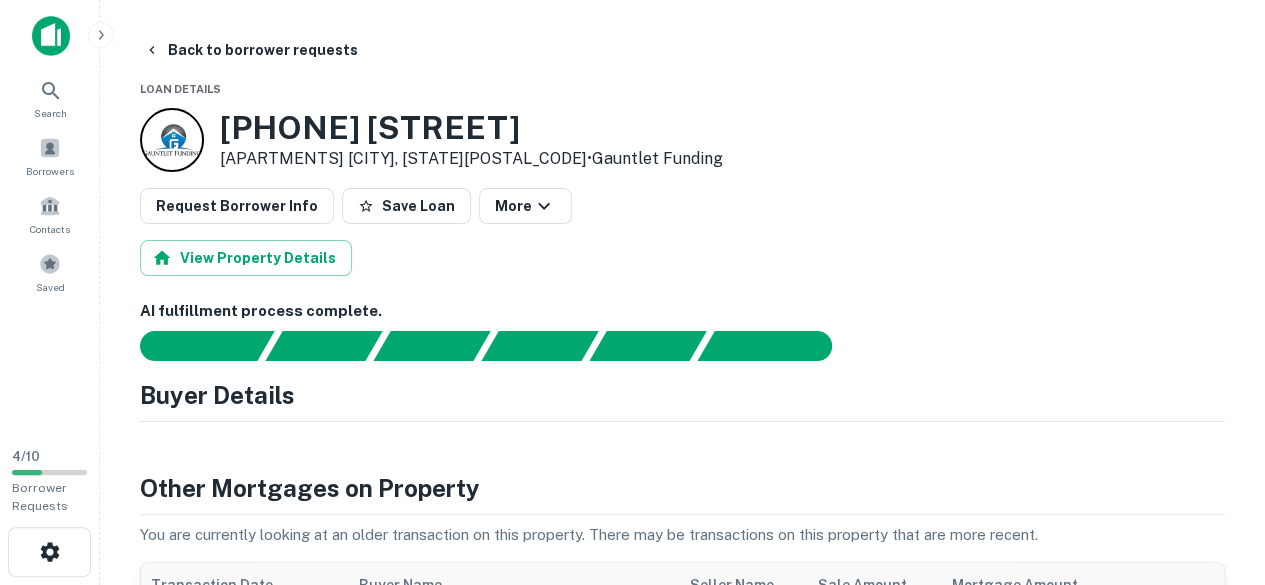 click on "View Property Details" at bounding box center (682, 258) 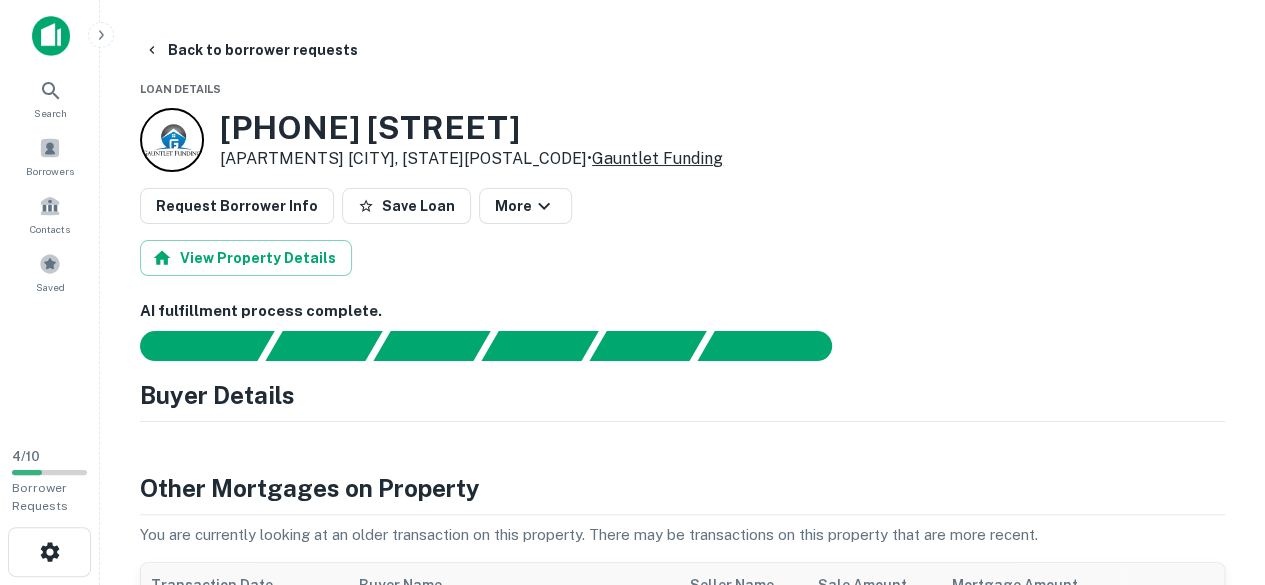 click on "Gauntlet Funding" at bounding box center [657, 158] 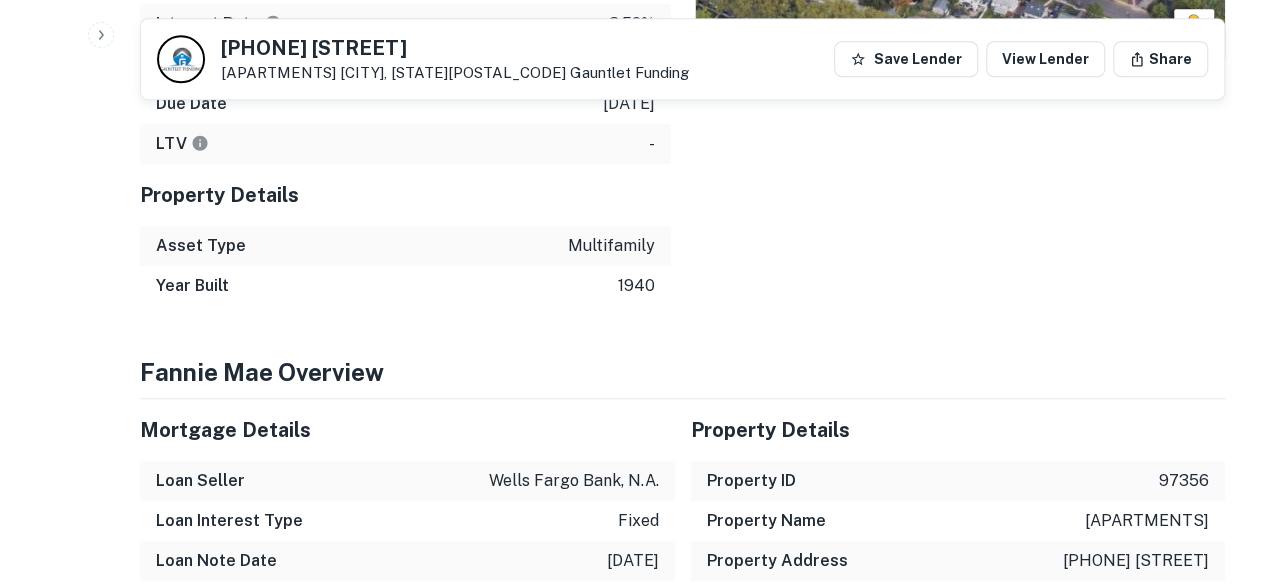 scroll, scrollTop: 0, scrollLeft: 0, axis: both 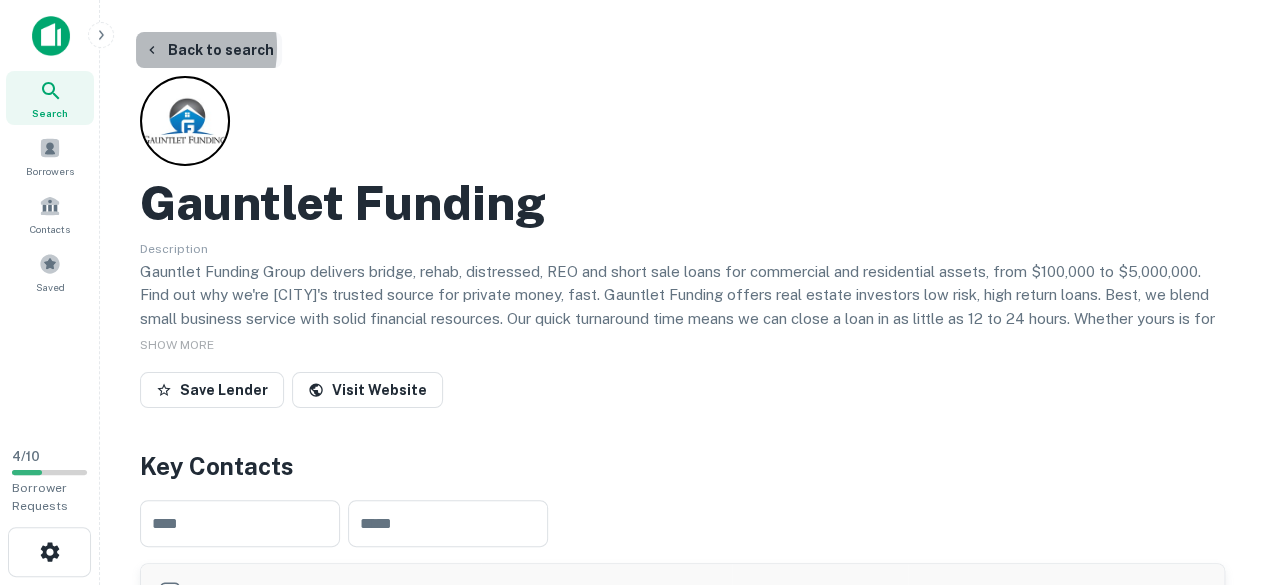 click 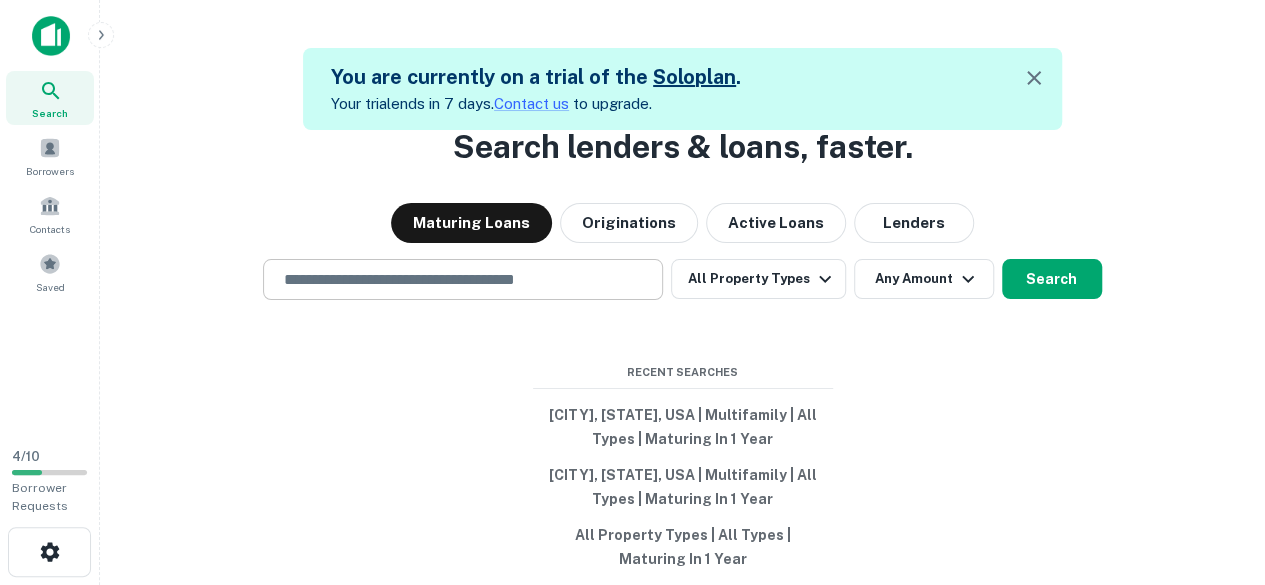 click at bounding box center (463, 279) 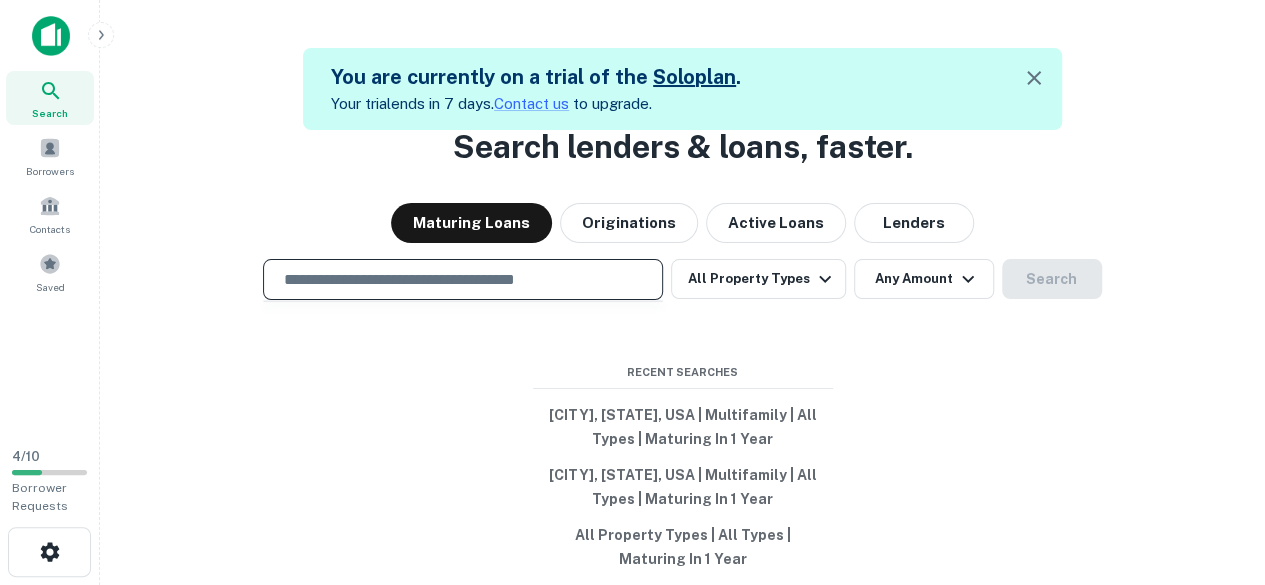 type on "**********" 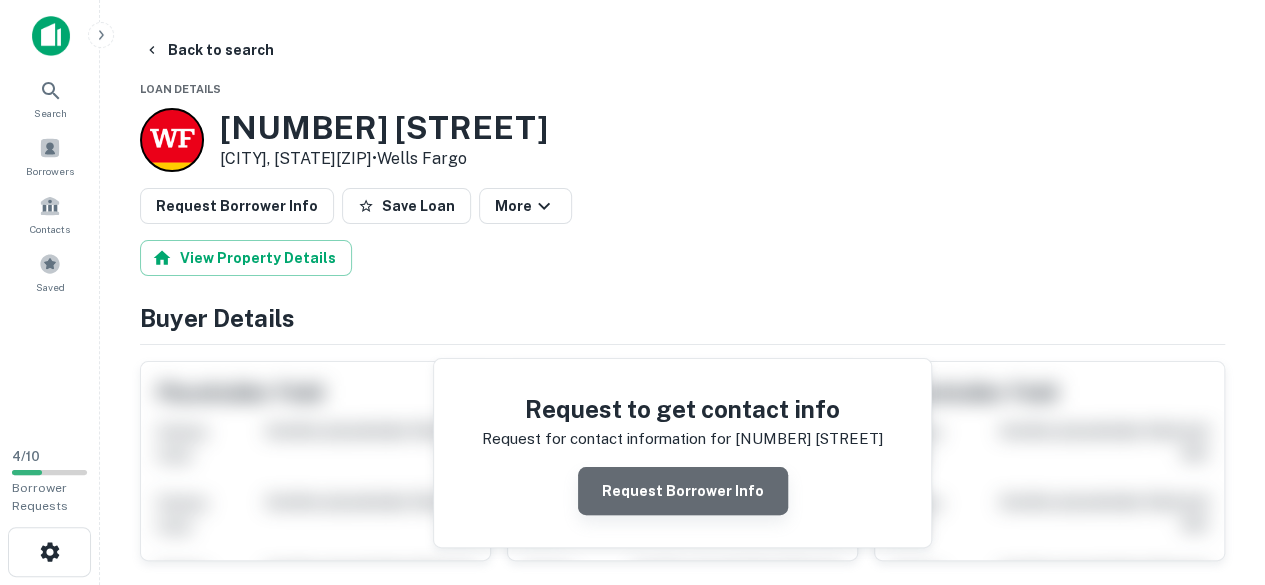 click on "Request Borrower Info" at bounding box center [683, 491] 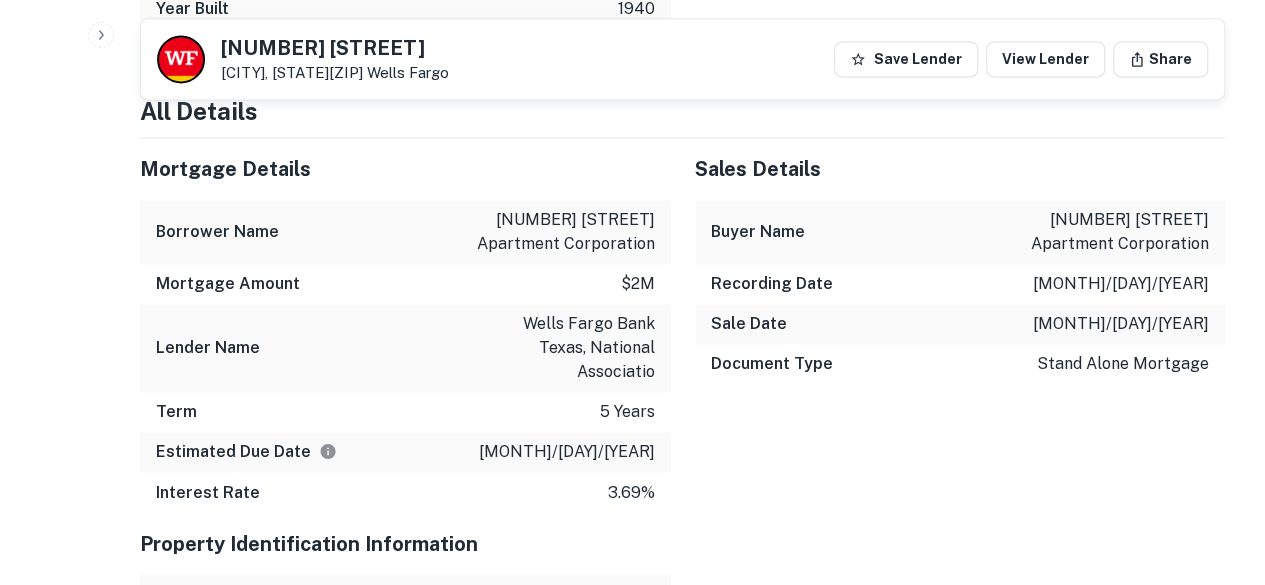 scroll, scrollTop: 1428, scrollLeft: 0, axis: vertical 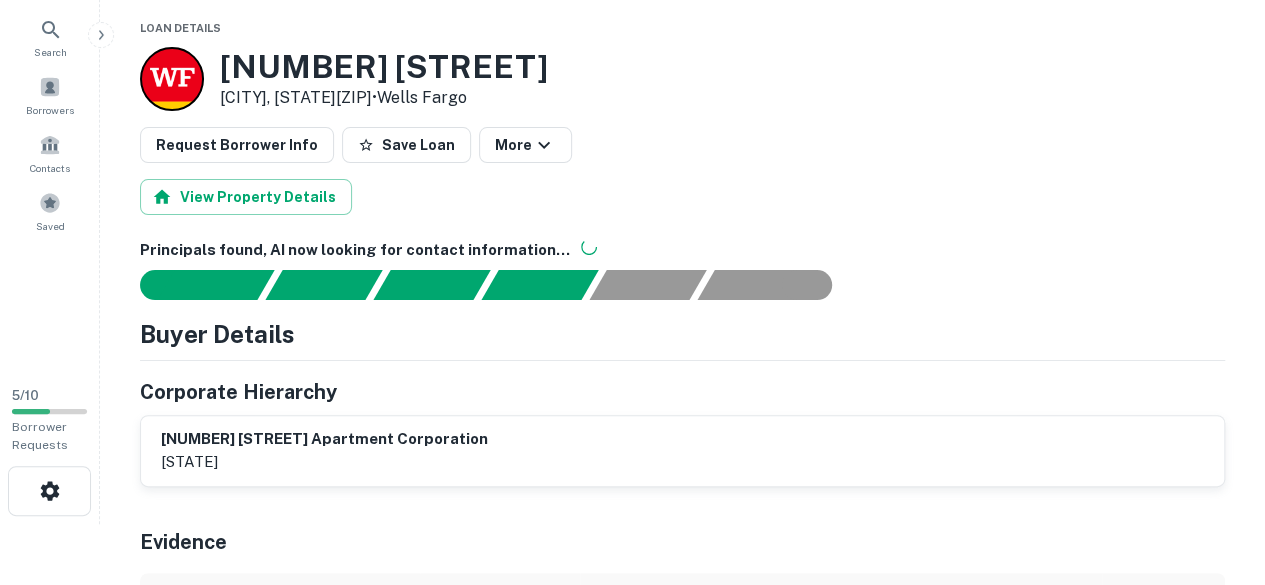 click on "[PHONE] [APARTMENTS] corporation" at bounding box center [324, 439] 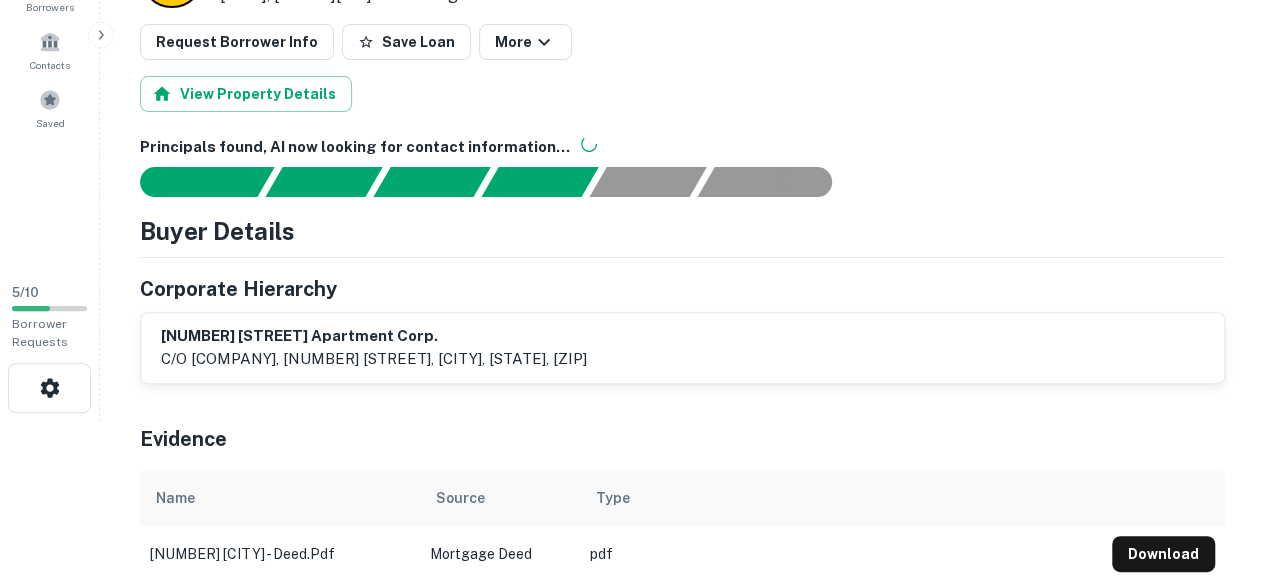 scroll, scrollTop: 199, scrollLeft: 0, axis: vertical 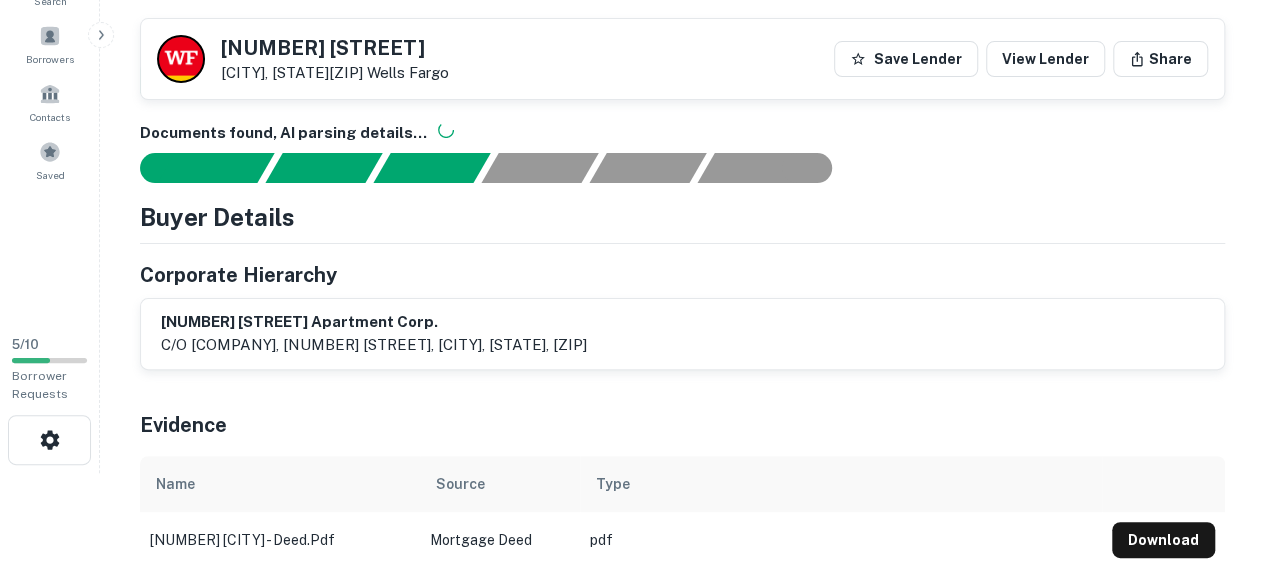 drag, startPoint x: 191, startPoint y: 343, endPoint x: 774, endPoint y: 354, distance: 583.10376 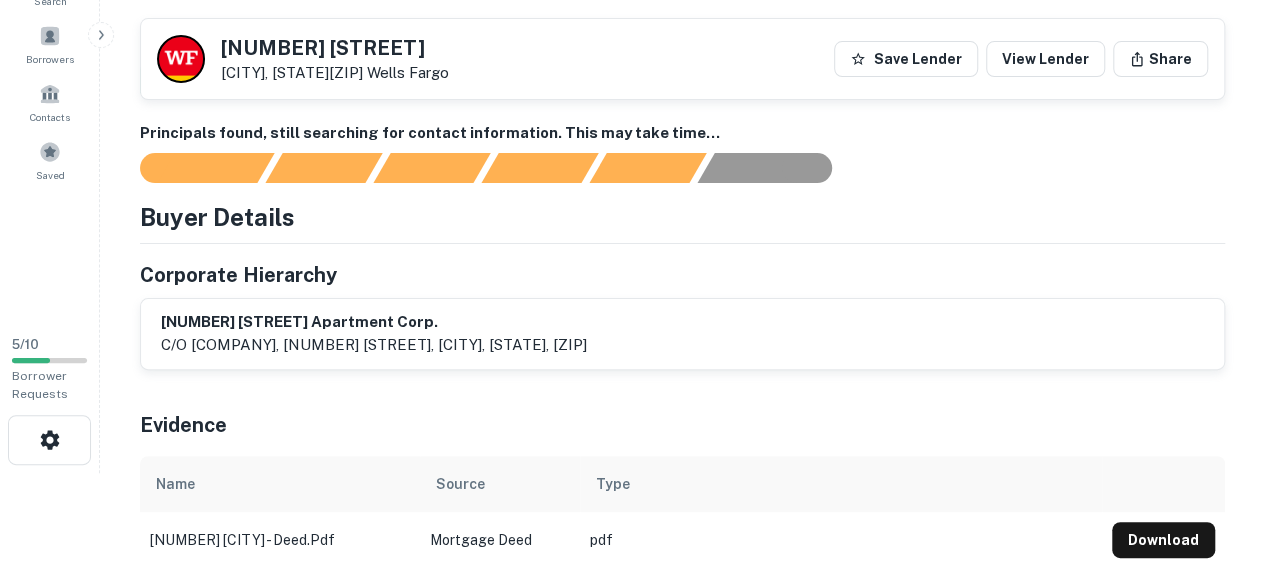 click on "Evidence" at bounding box center [682, 421] 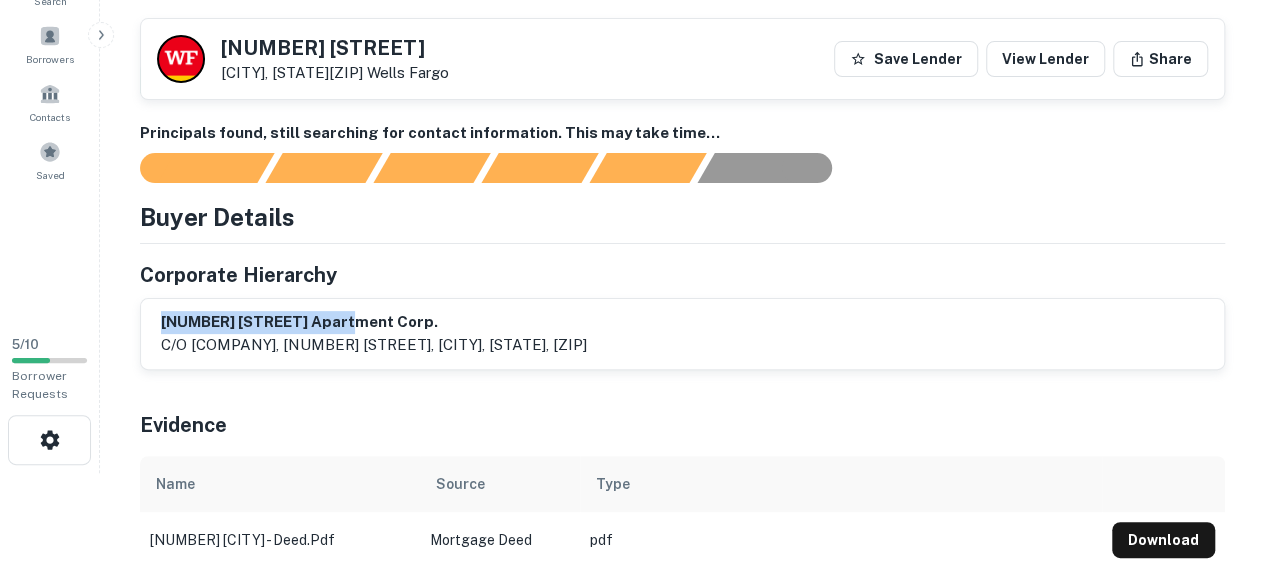 drag, startPoint x: 363, startPoint y: 315, endPoint x: 155, endPoint y: 315, distance: 208 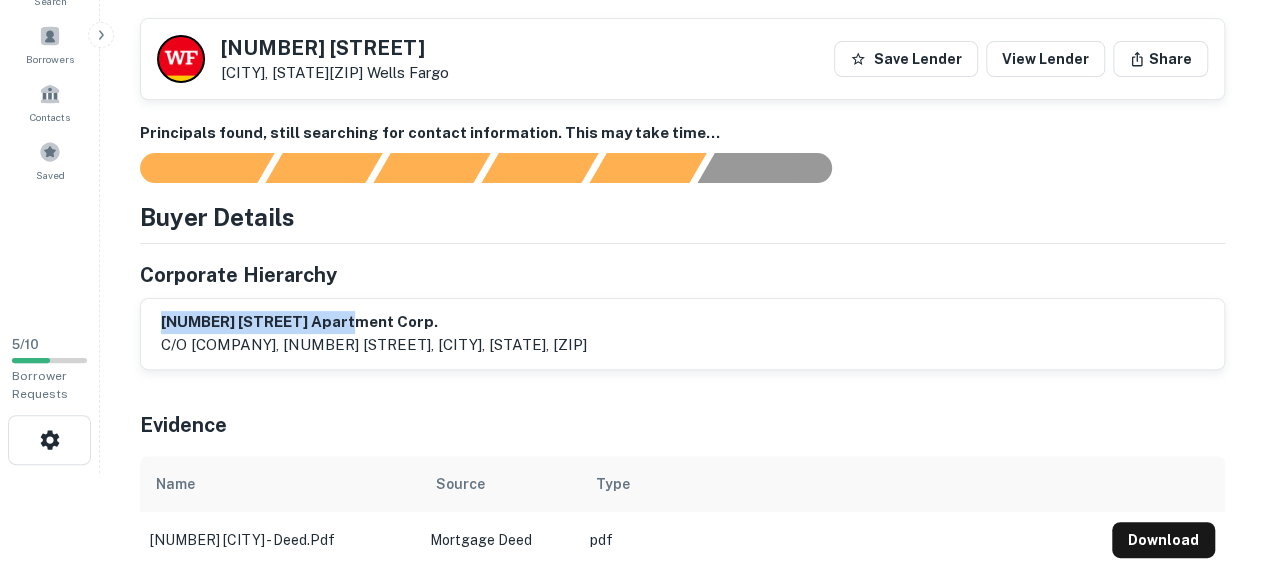 click on "975-995 apartment corp. c/o foremost management corp., 1 east central boulevard, palisades park, nj, 07650" at bounding box center [682, 334] 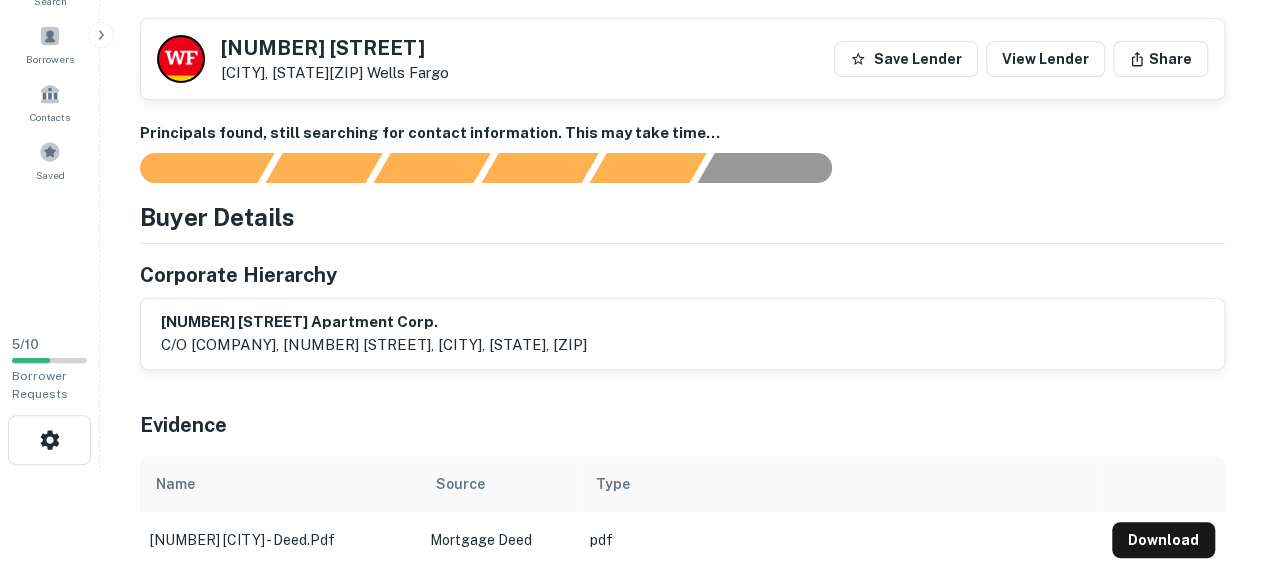 click on "Buyer Details Corporate Hierarchy 975-995 apartment corp. c/o foremost management corp., 1 east central boulevard, palisades park, nj, 07650" at bounding box center [682, 284] 